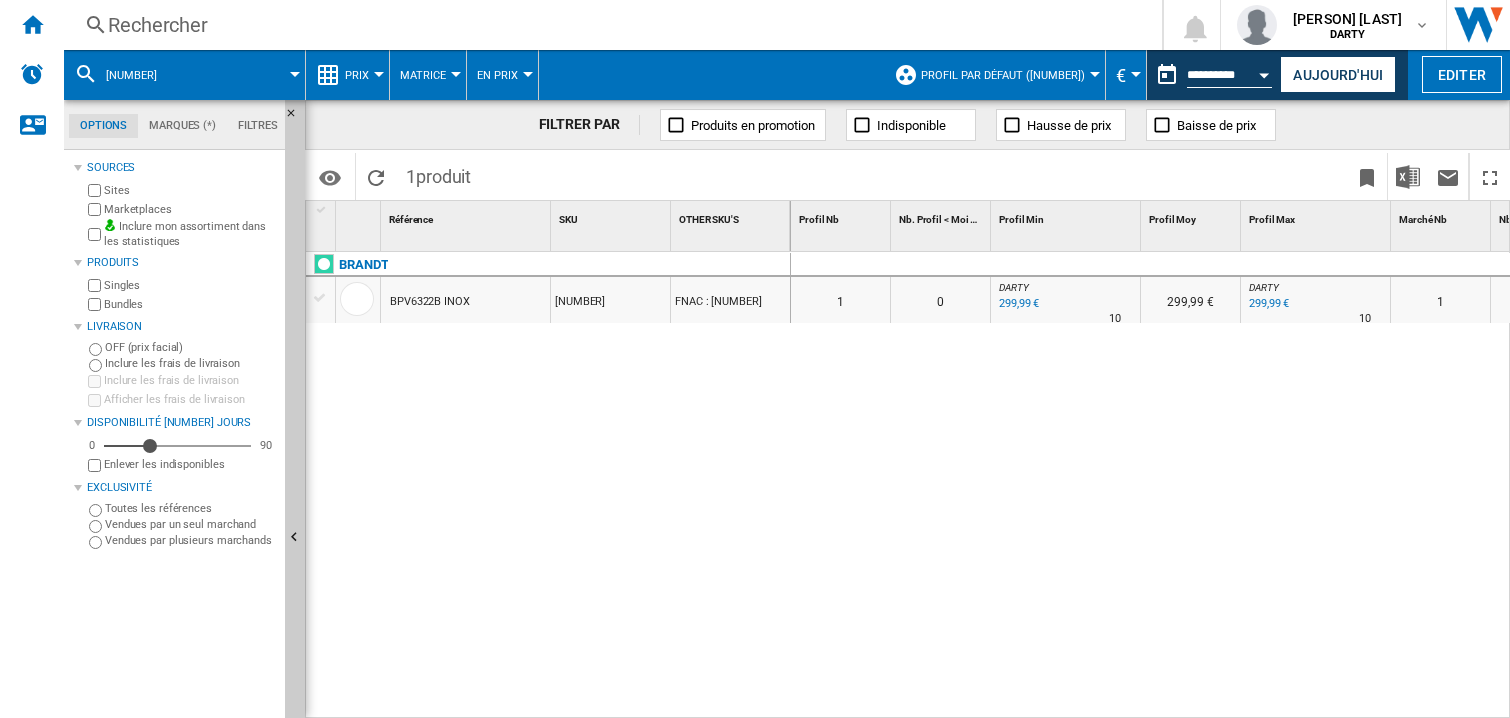 scroll, scrollTop: 0, scrollLeft: 0, axis: both 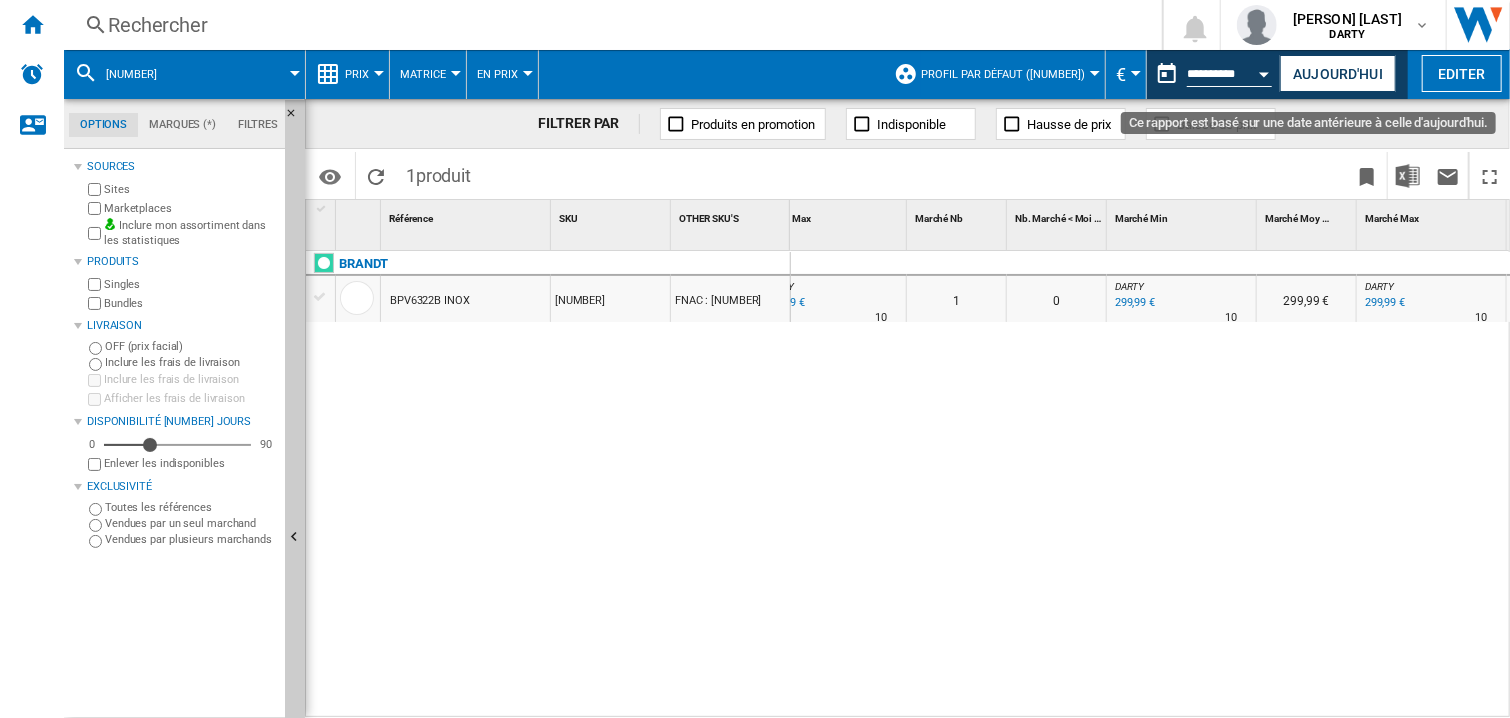 click at bounding box center [1265, 71] 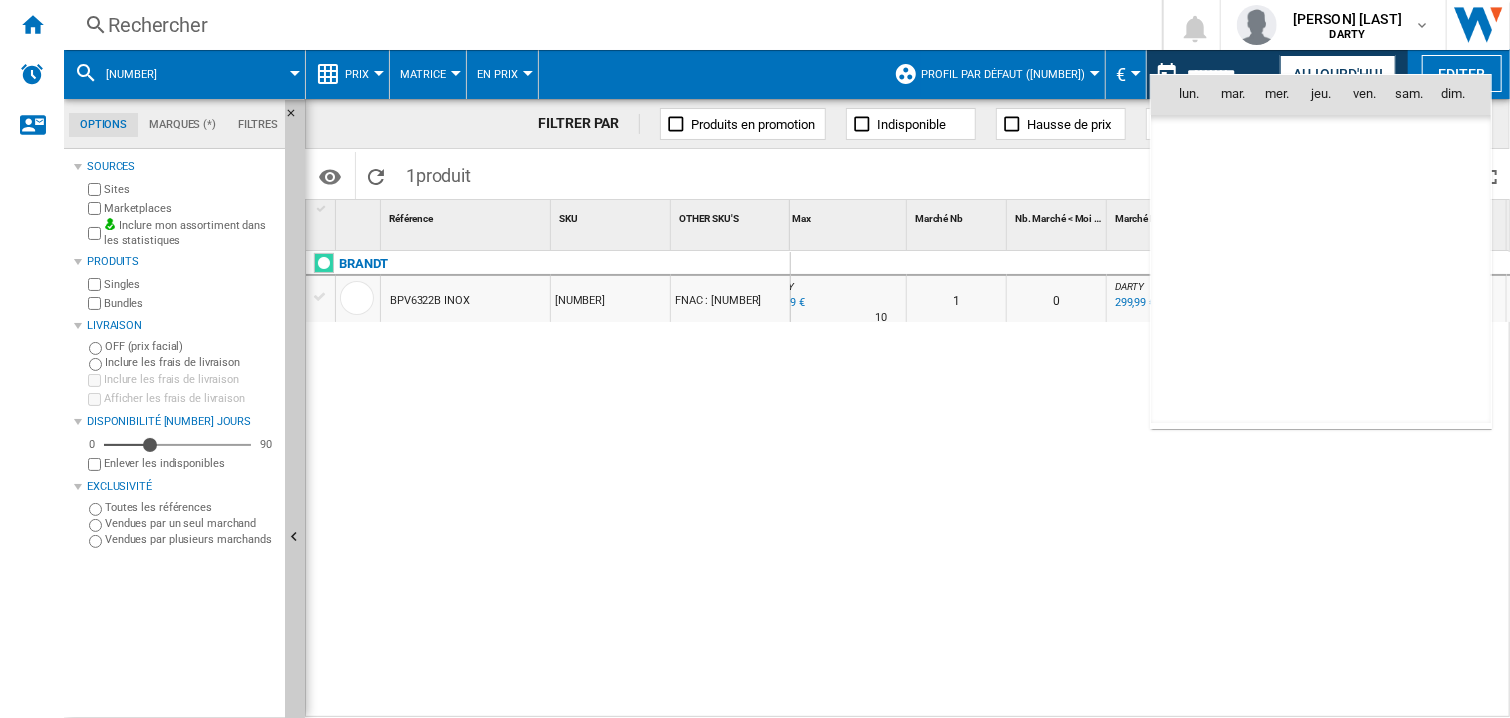 scroll, scrollTop: 9539, scrollLeft: 0, axis: vertical 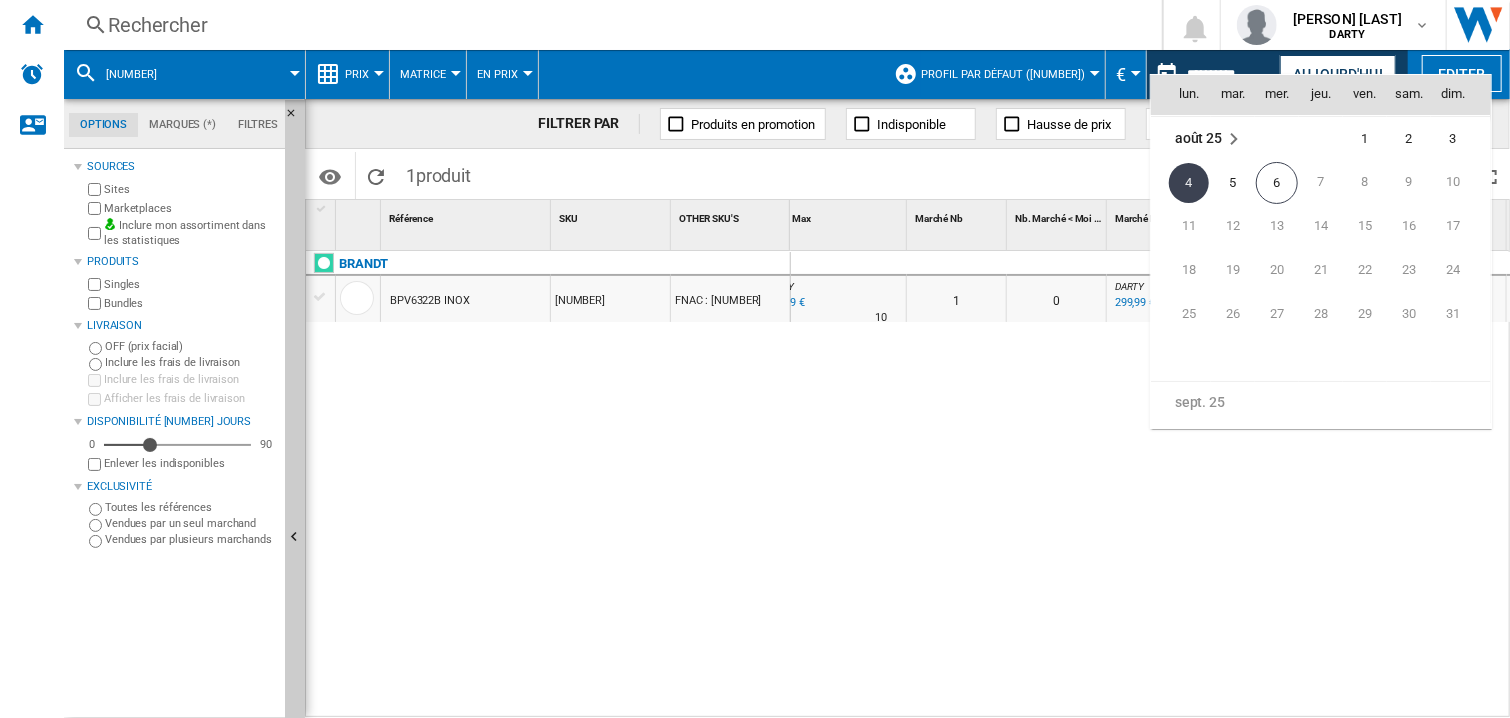click on "2" at bounding box center [1409, 139] 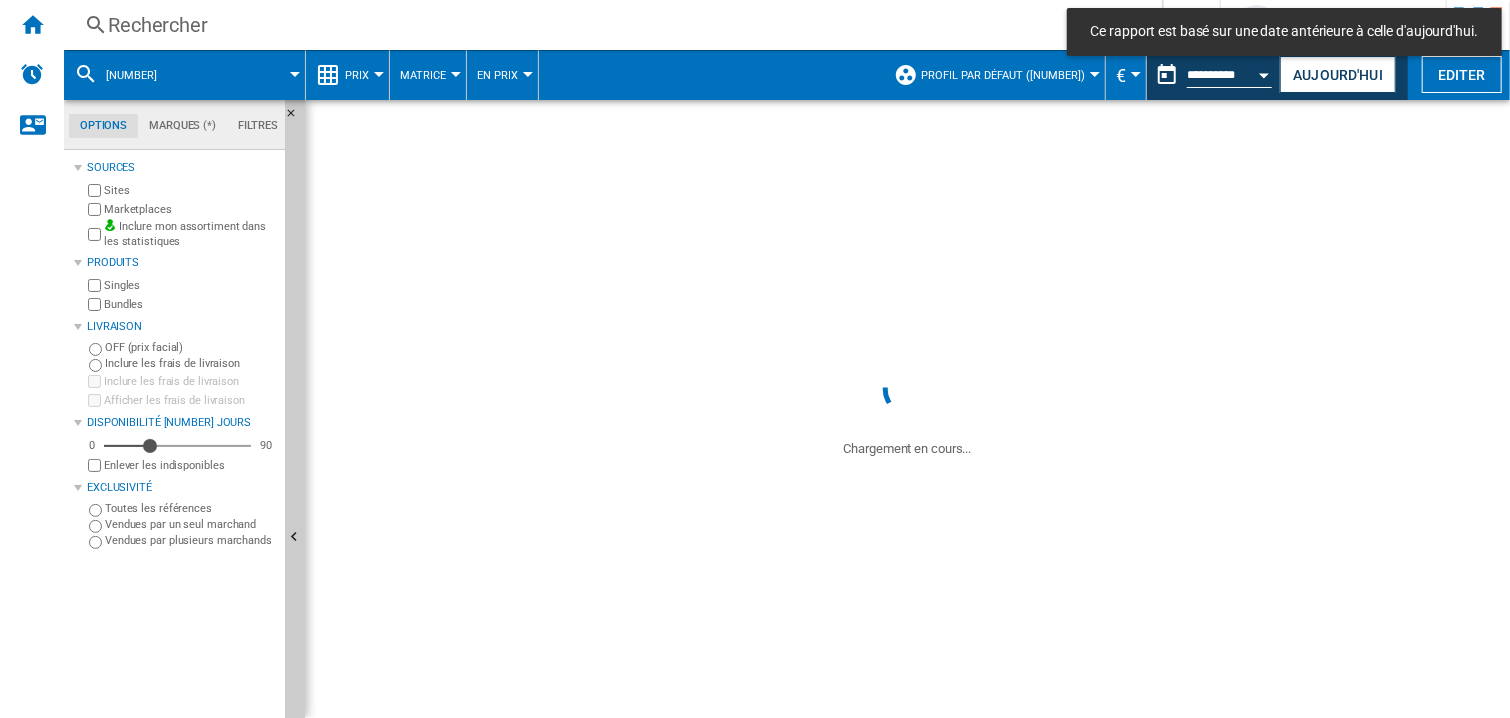 click on "Rechercher" at bounding box center (609, 25) 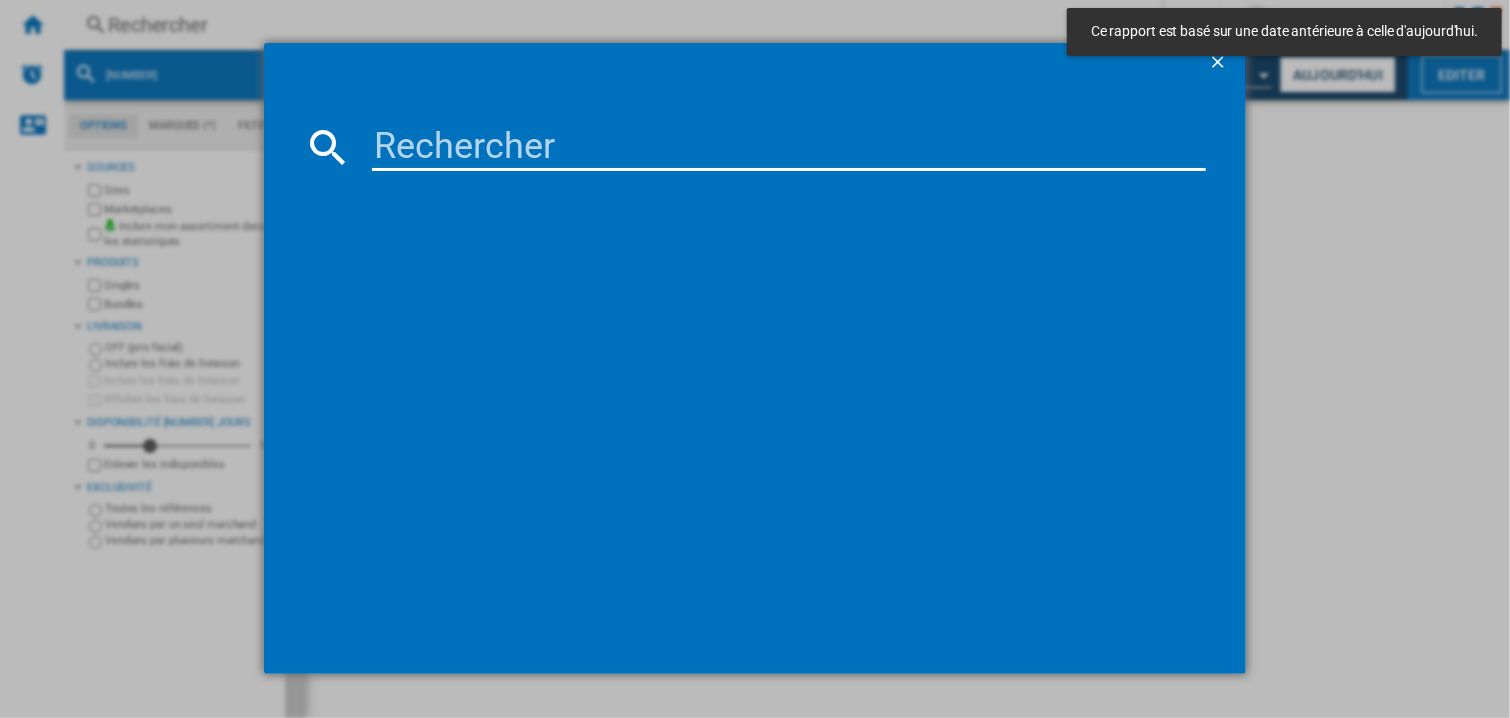 type on "[NUMBER]" 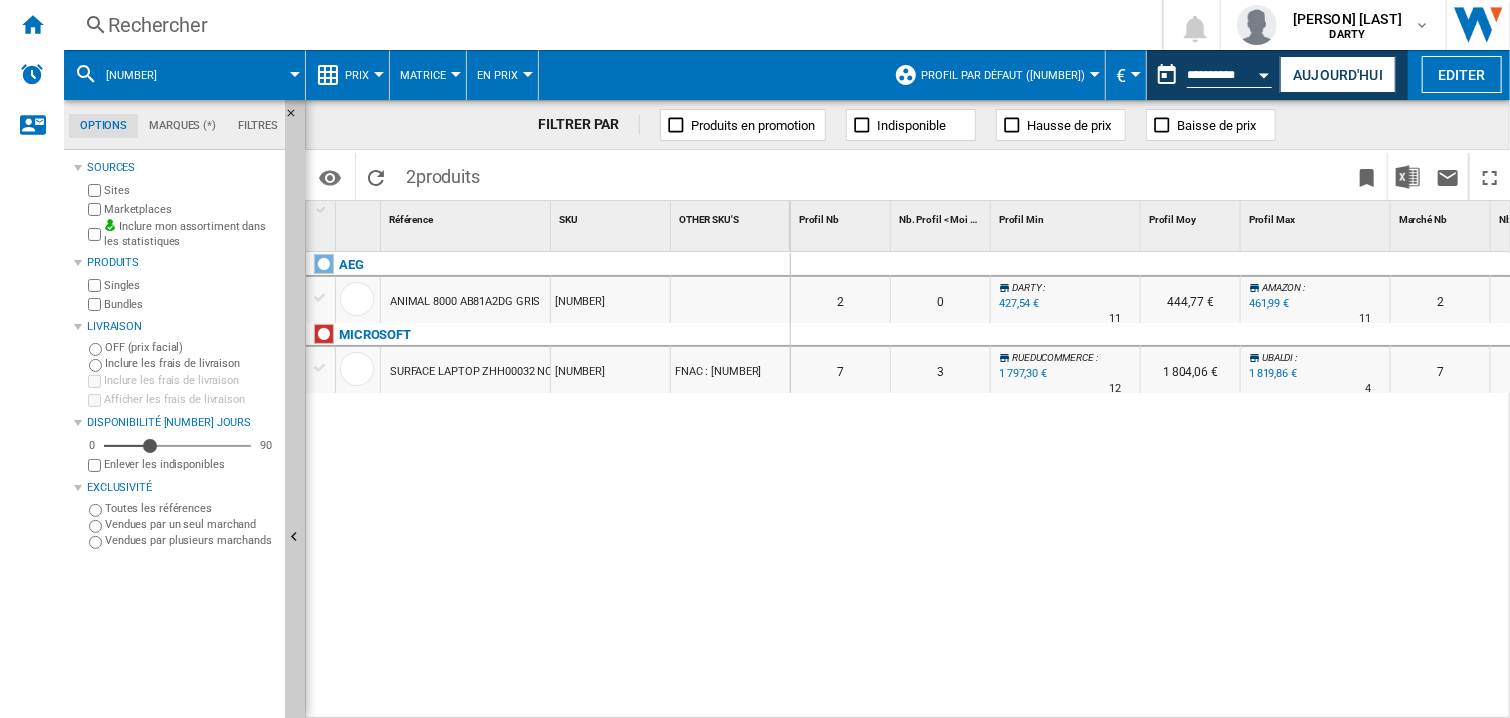 click on "0
0
0
0
2
0
DARTY
:
0.0 %
427,54 €
%
N/A
11
DARTY  :
444,77 €
AMAZON
:
+8.1 %
461,99 €
%
N/A
11
AMAZON  :
2
0
DARTY
:
0.0 %
427,54 €" at bounding box center (1151, 486) 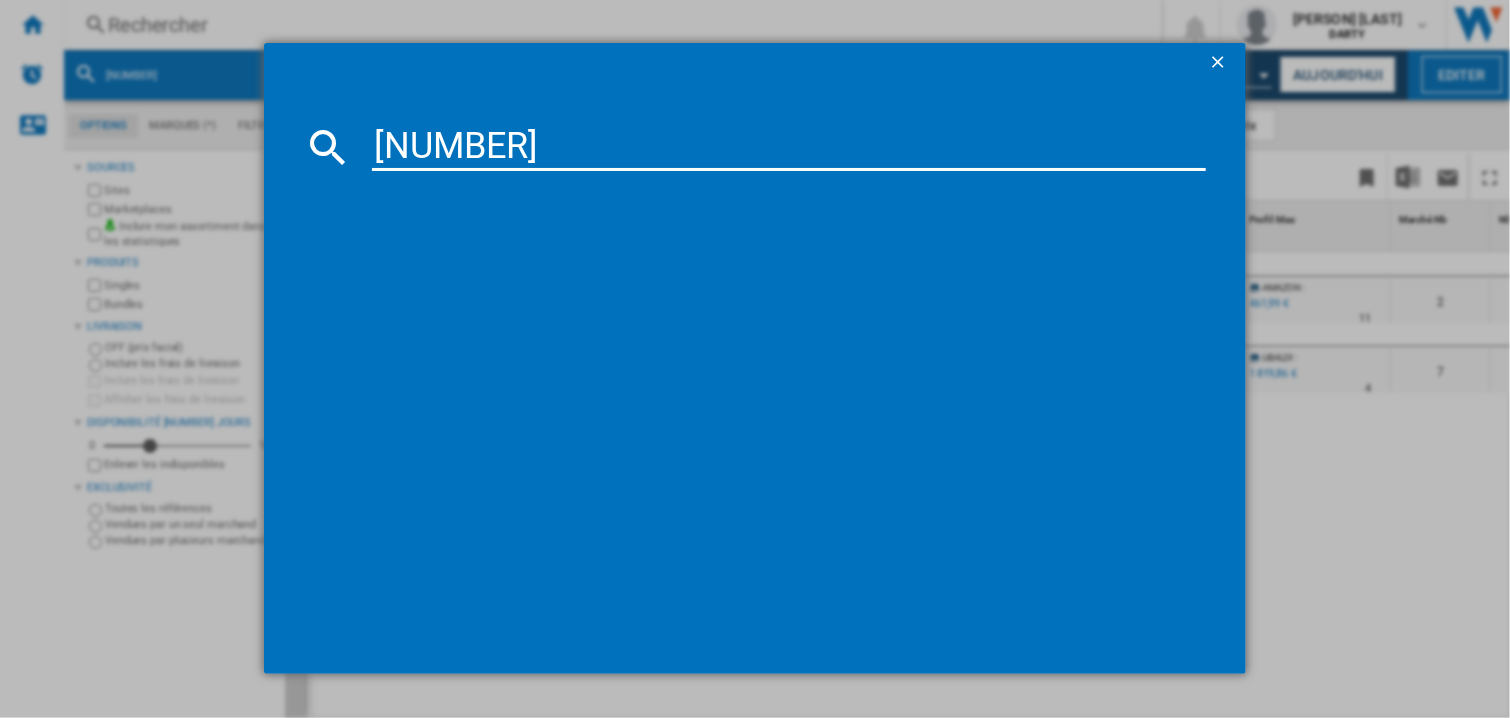 type on "[NUMBER]" 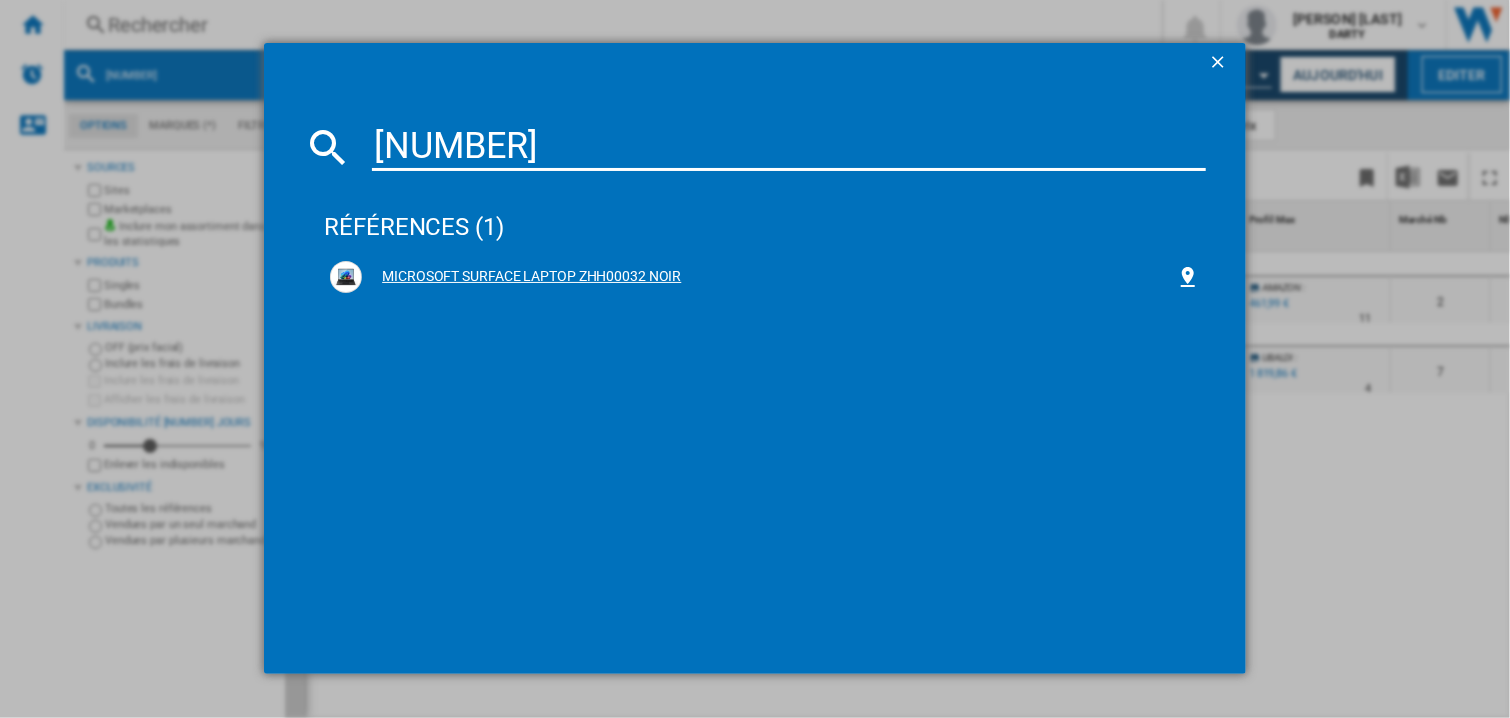 click on "MICROSOFT SURFACE LAPTOP ZHH00032 NOIR" at bounding box center (769, 277) 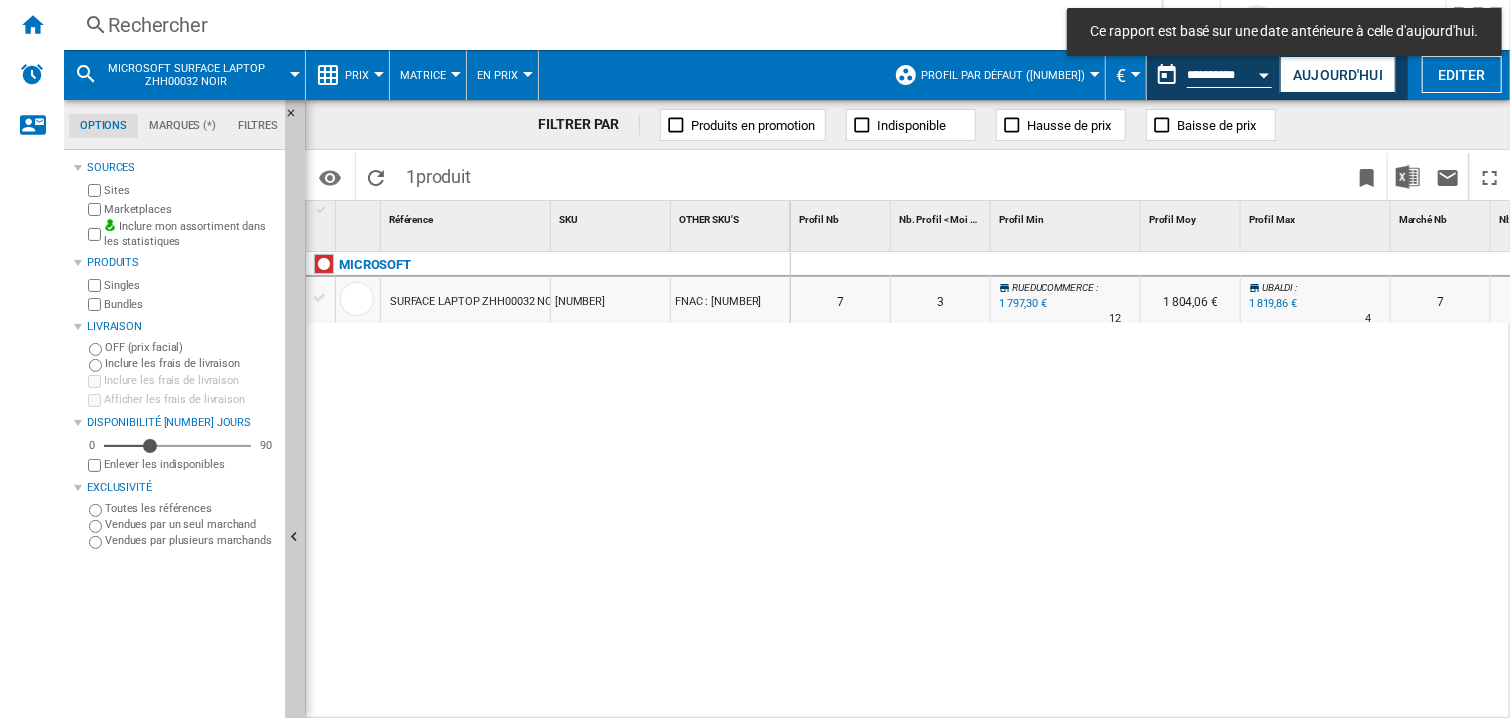 click at bounding box center (1316, 265) 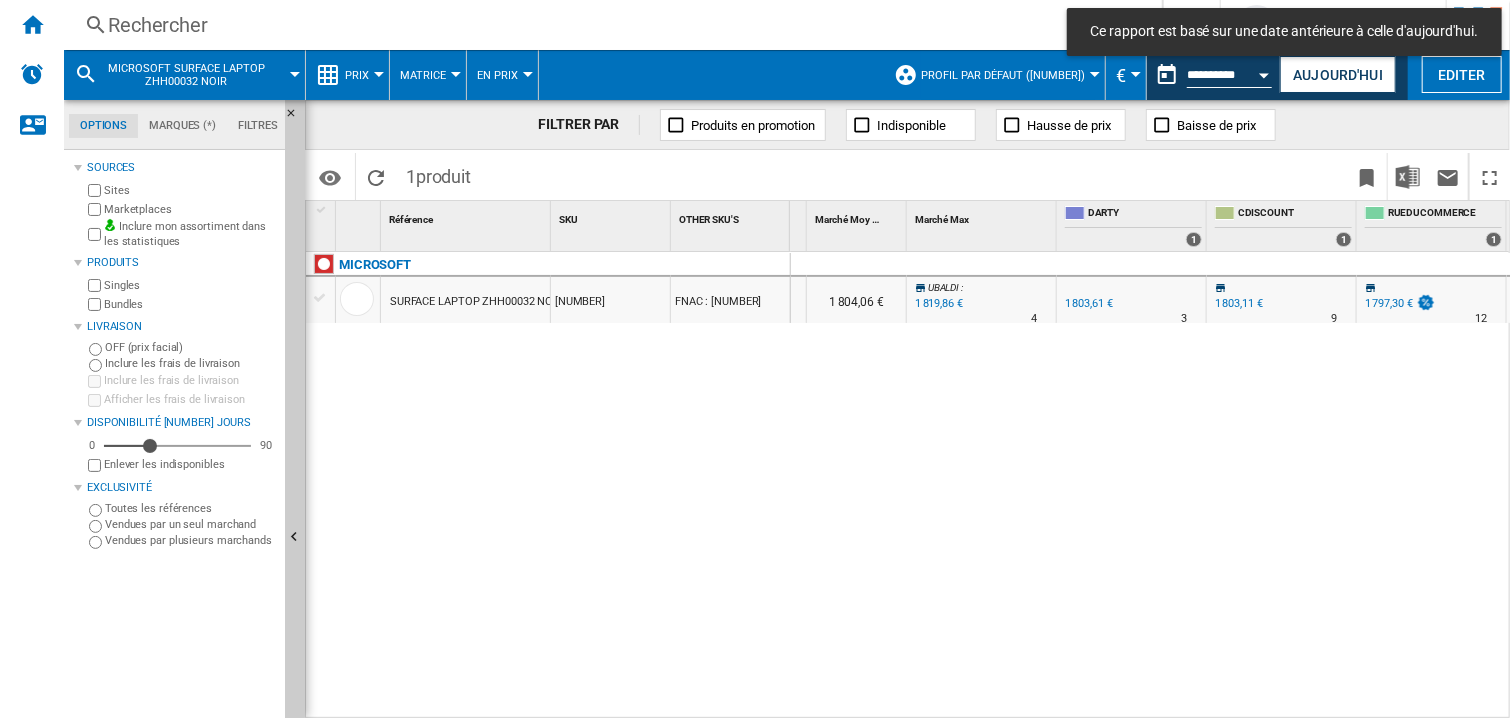 scroll, scrollTop: 0, scrollLeft: 1084, axis: horizontal 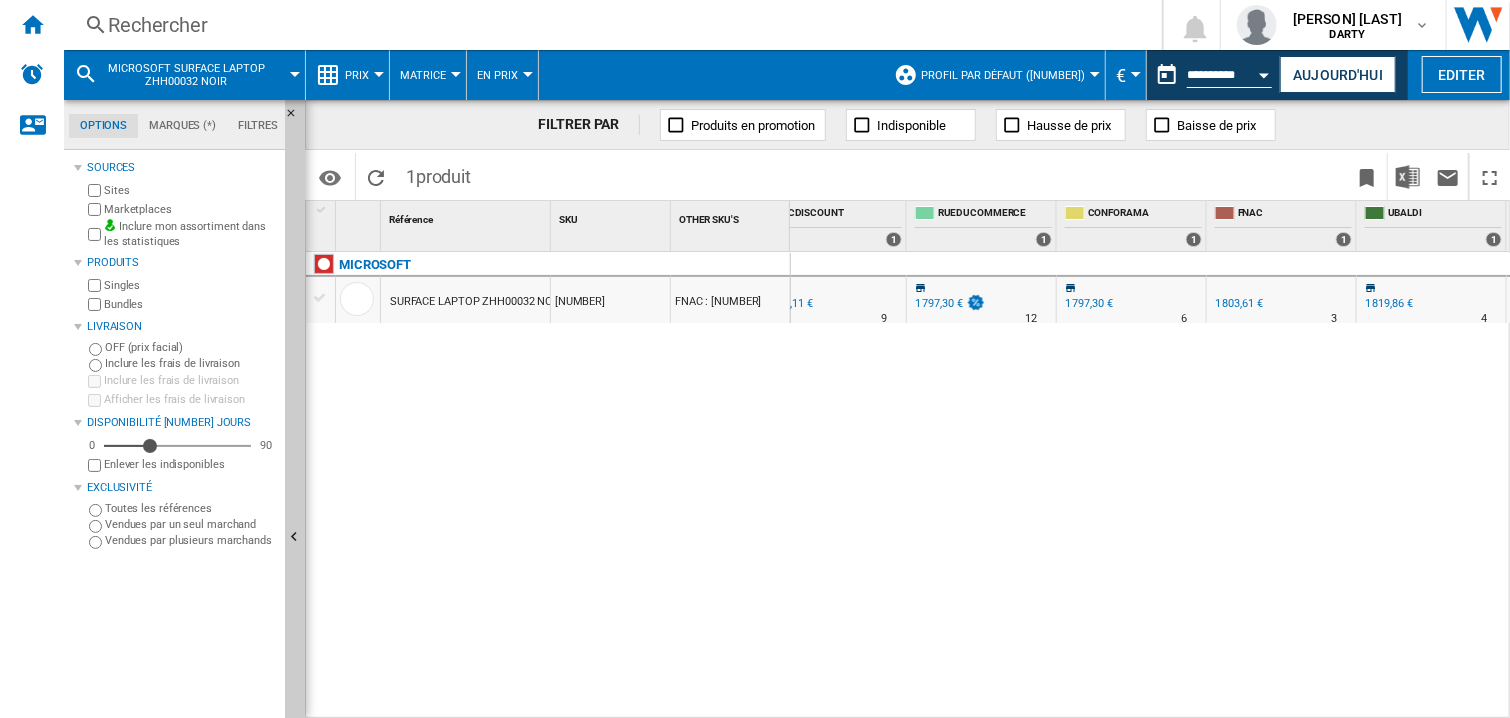 click at bounding box center [1282, 265] 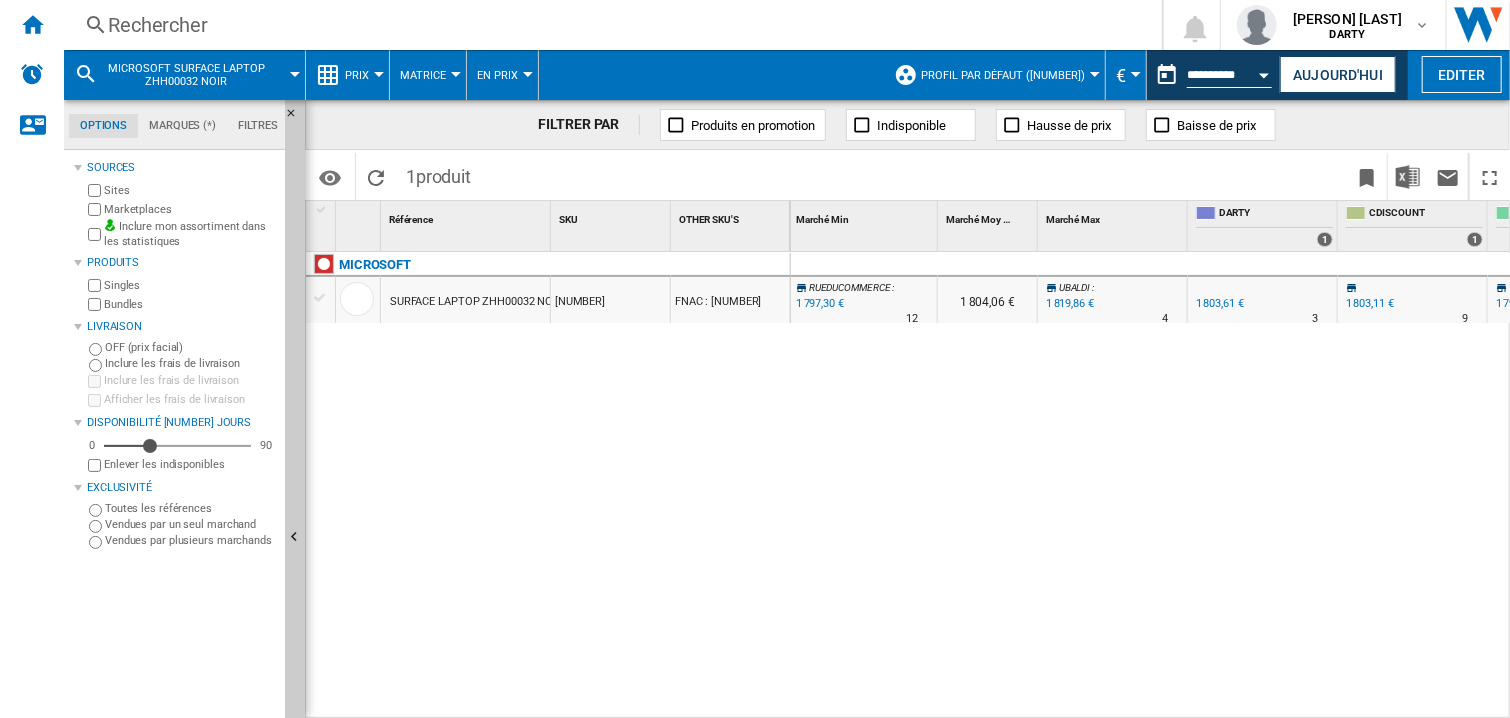 scroll, scrollTop: 0, scrollLeft: 700, axis: horizontal 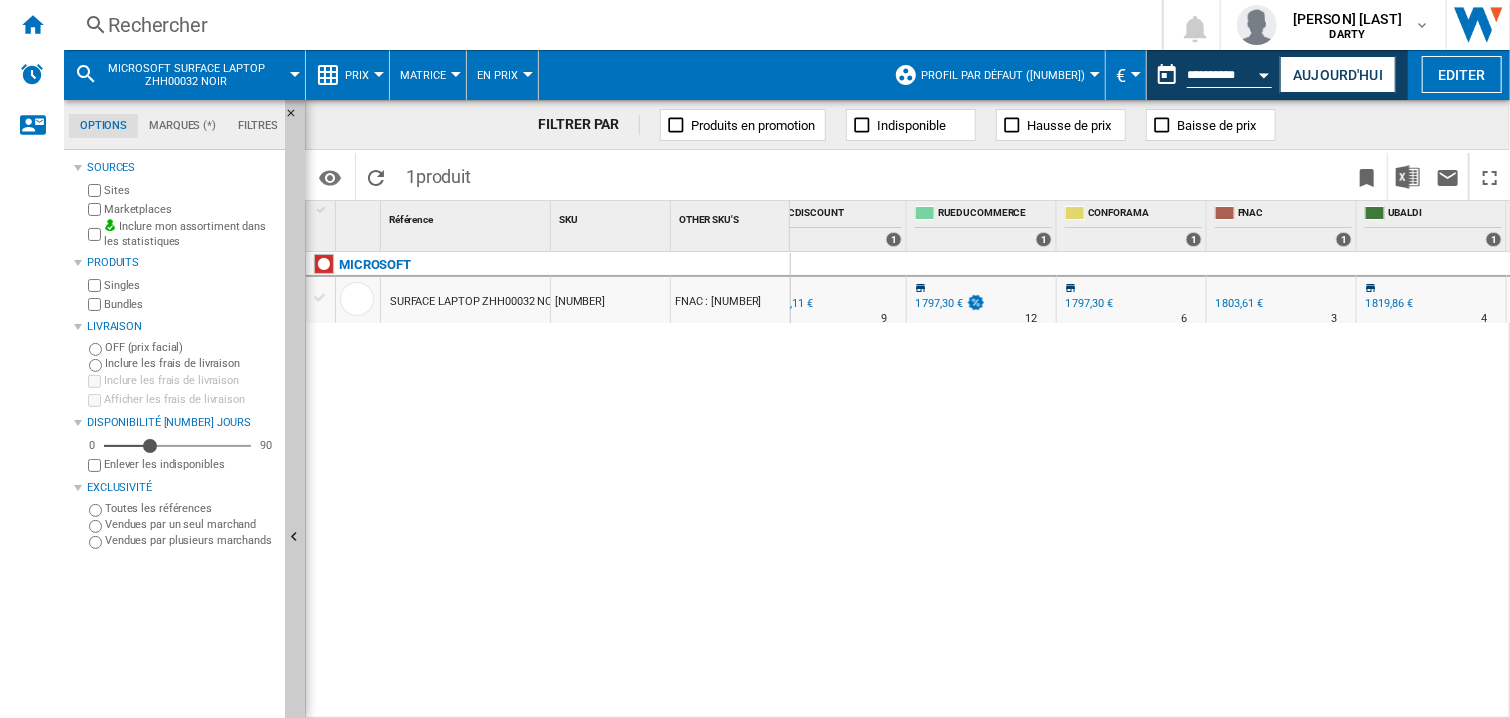 click on "0
0
0
0
7
3
RUEDUCOMMERCE
:
-0.3 %
1 797,30 €
%
N/A
12
RUEDUCOMMERCE  :
1 804,06 €
UBALDI
:
+0.9 %
1 819,86 €
%
N/A
4
UBALDI  :
7
3
RUEDUCOMMERCE
:
-0.3 %" at bounding box center (1151, 486) 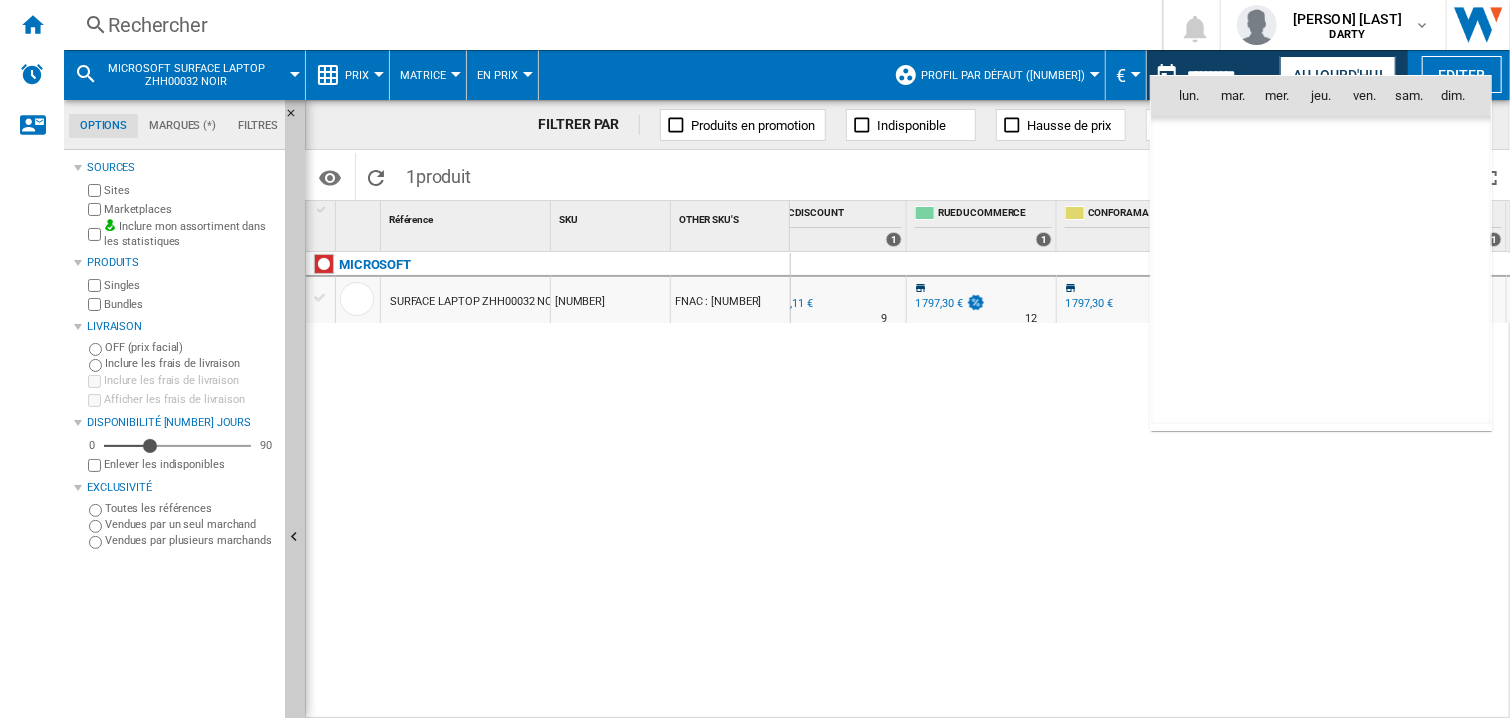 scroll, scrollTop: 9539, scrollLeft: 0, axis: vertical 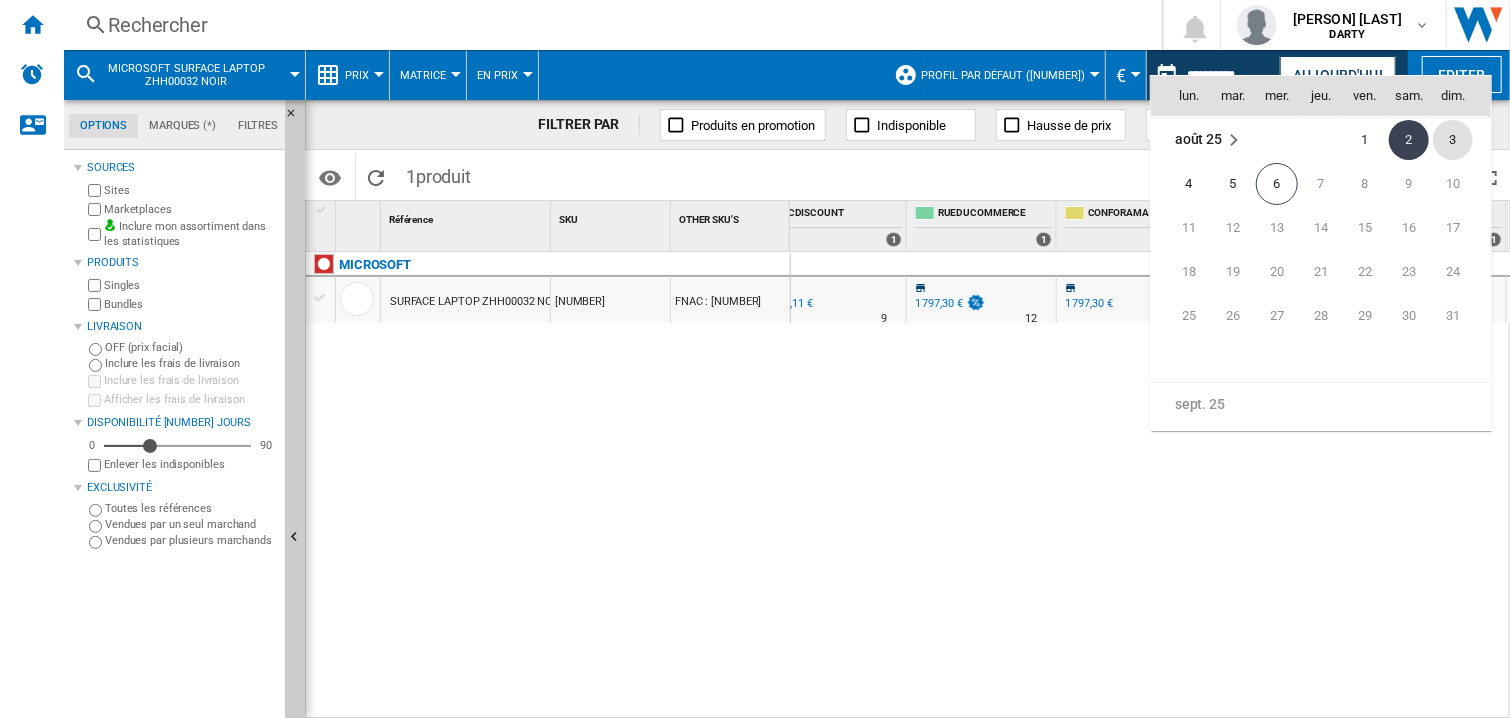 click on "3" at bounding box center [1453, 140] 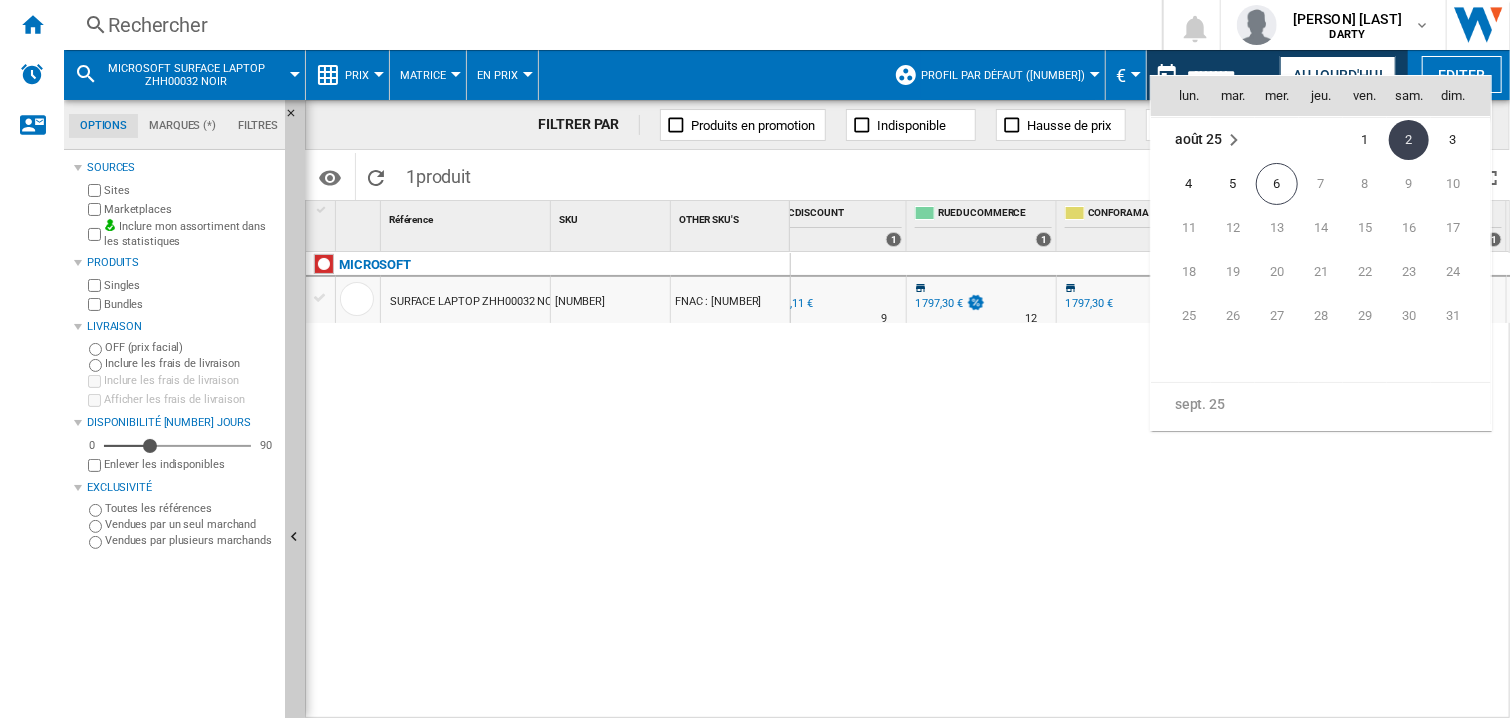type on "**********" 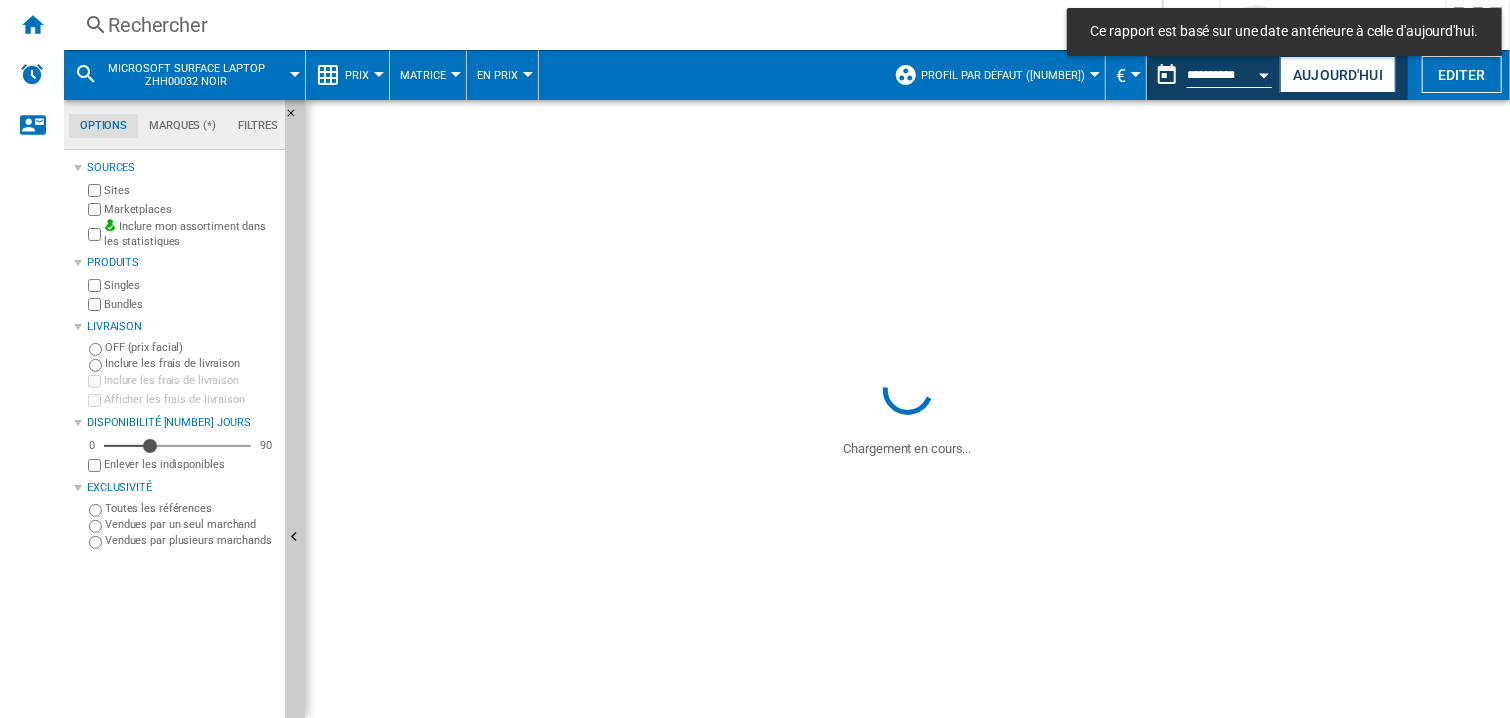 click on "Rechercher" at bounding box center [609, 25] 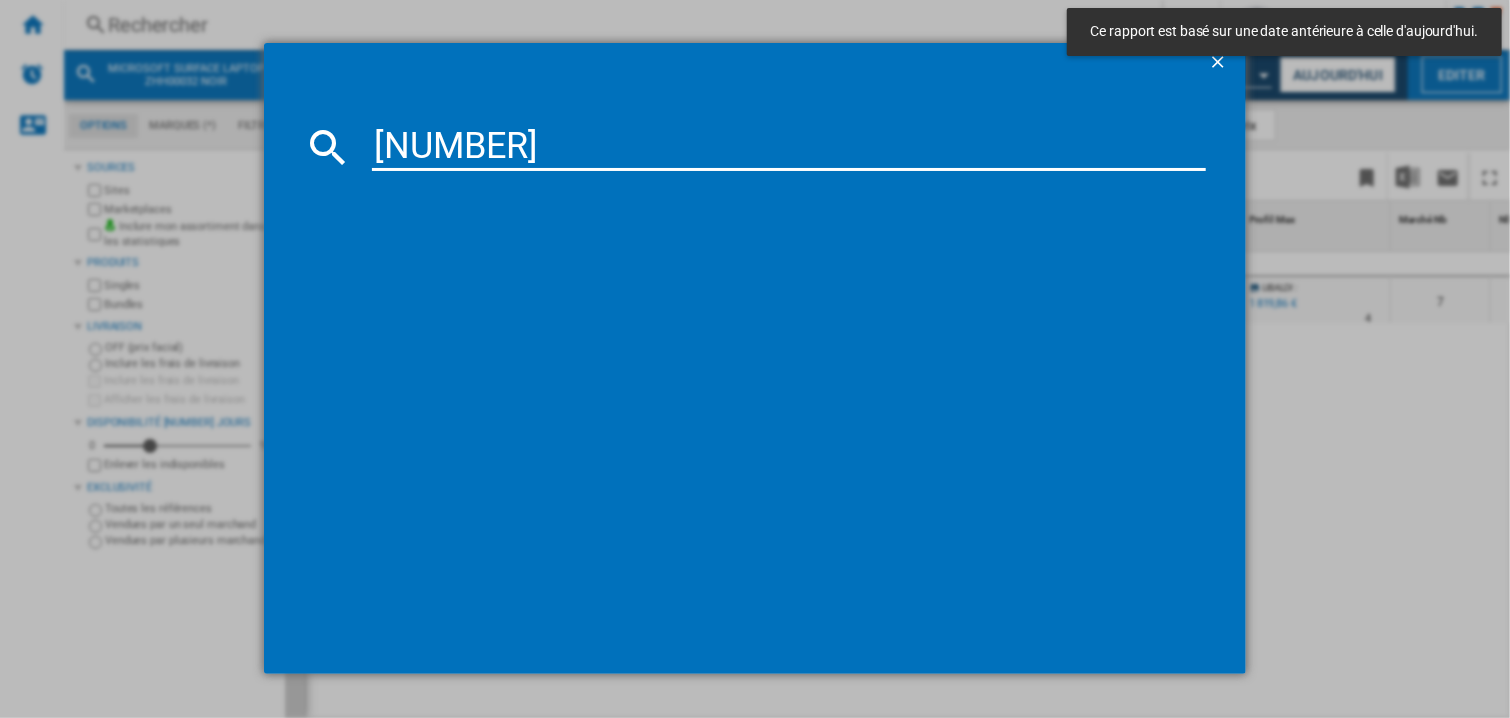 type on "[NUMBER]" 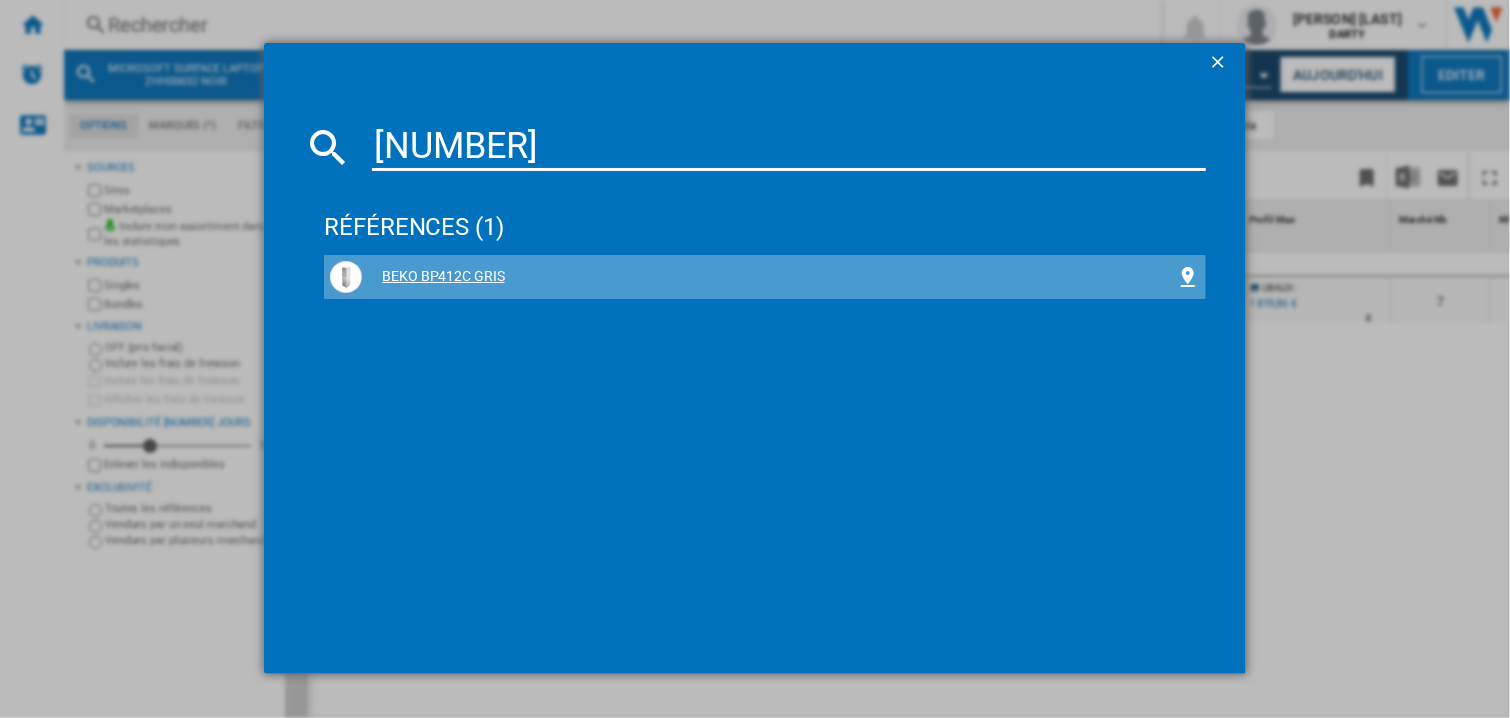 click on "BEKO BP412C GRIS" at bounding box center (769, 277) 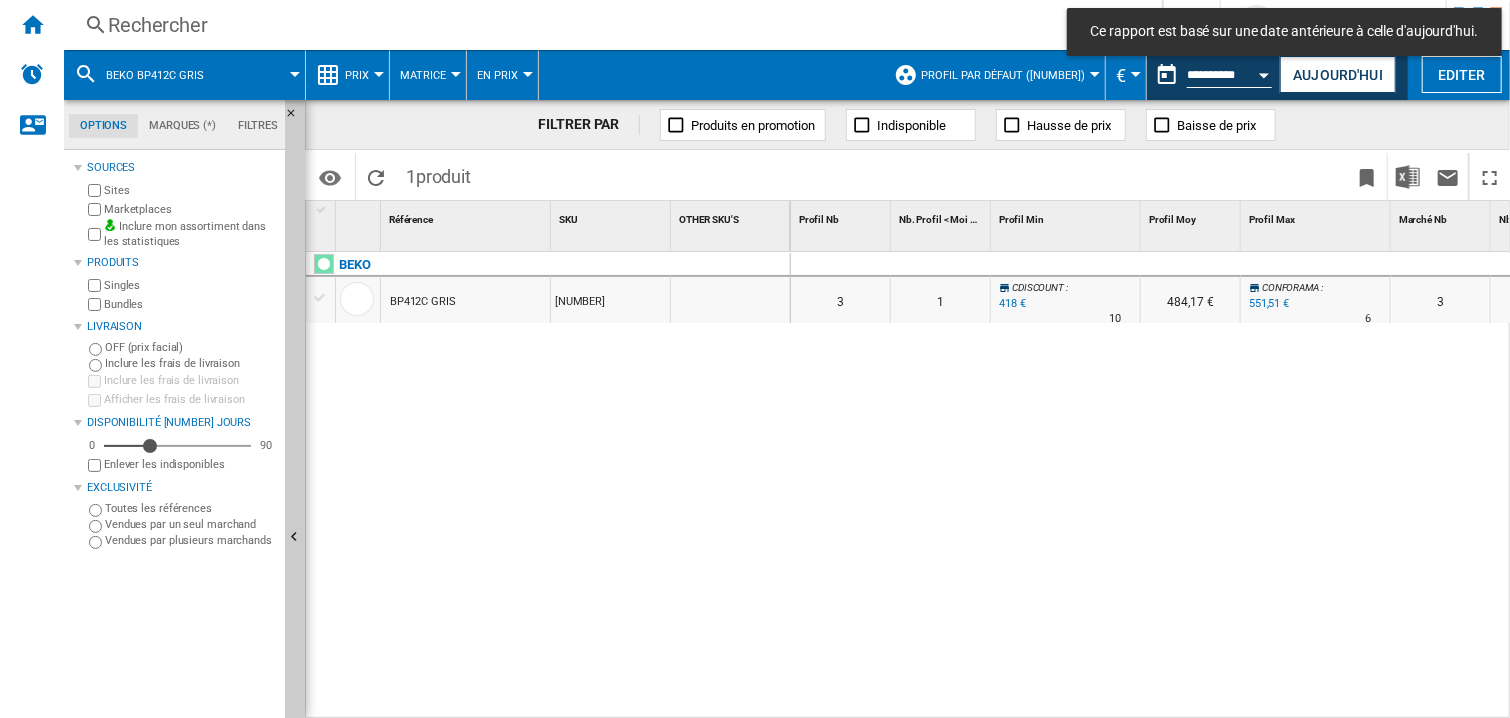 click on "0
0
0
0
3
1
CDISCOUNT
:
-13.5 %
418 €
%
N/A
10
CDISCOUNT  :
484,17 €
CONFORAMA
:
+14.2 %
551,51 €
%
N/A
6
CONFORAMA  :
3
1
CDISCOUNT
:
-13.5 %
418 €" at bounding box center (1151, 486) 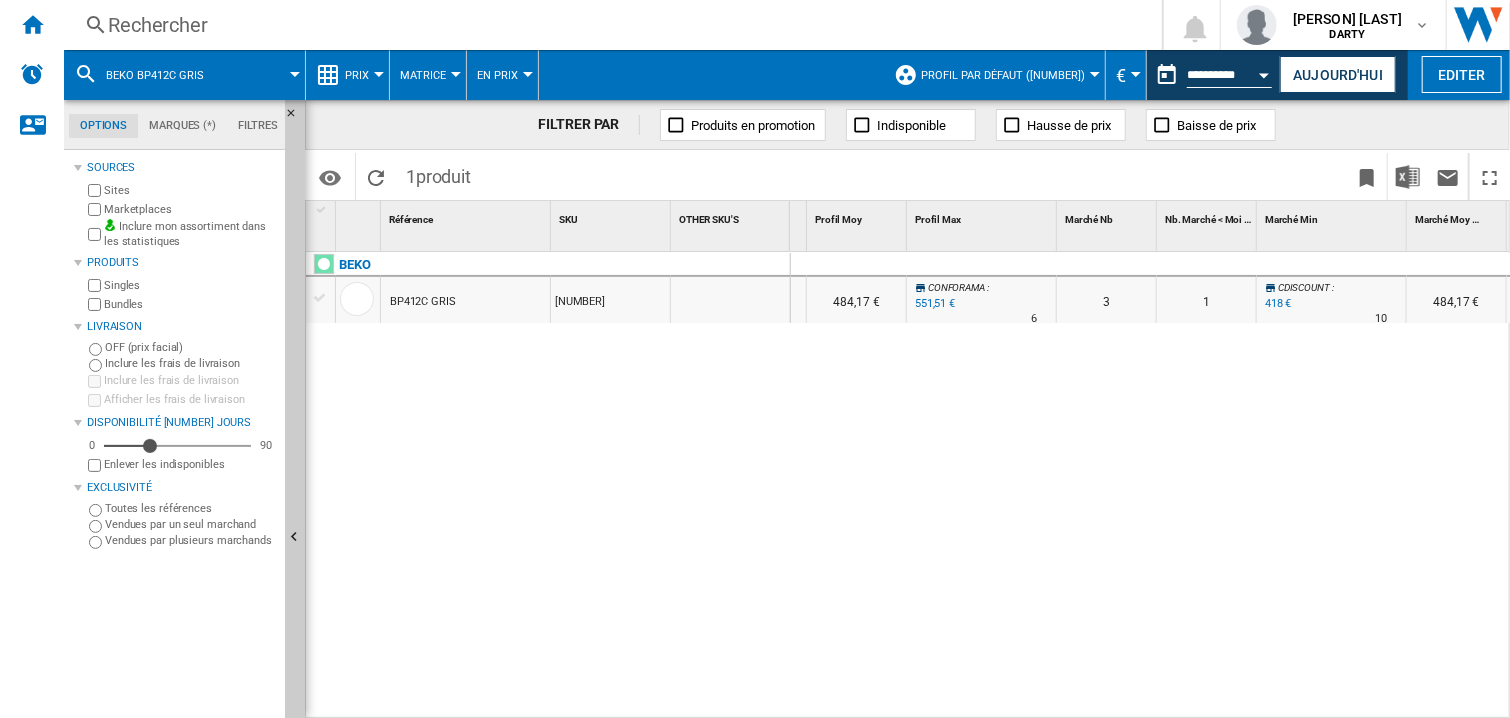 scroll, scrollTop: 0, scrollLeft: 484, axis: horizontal 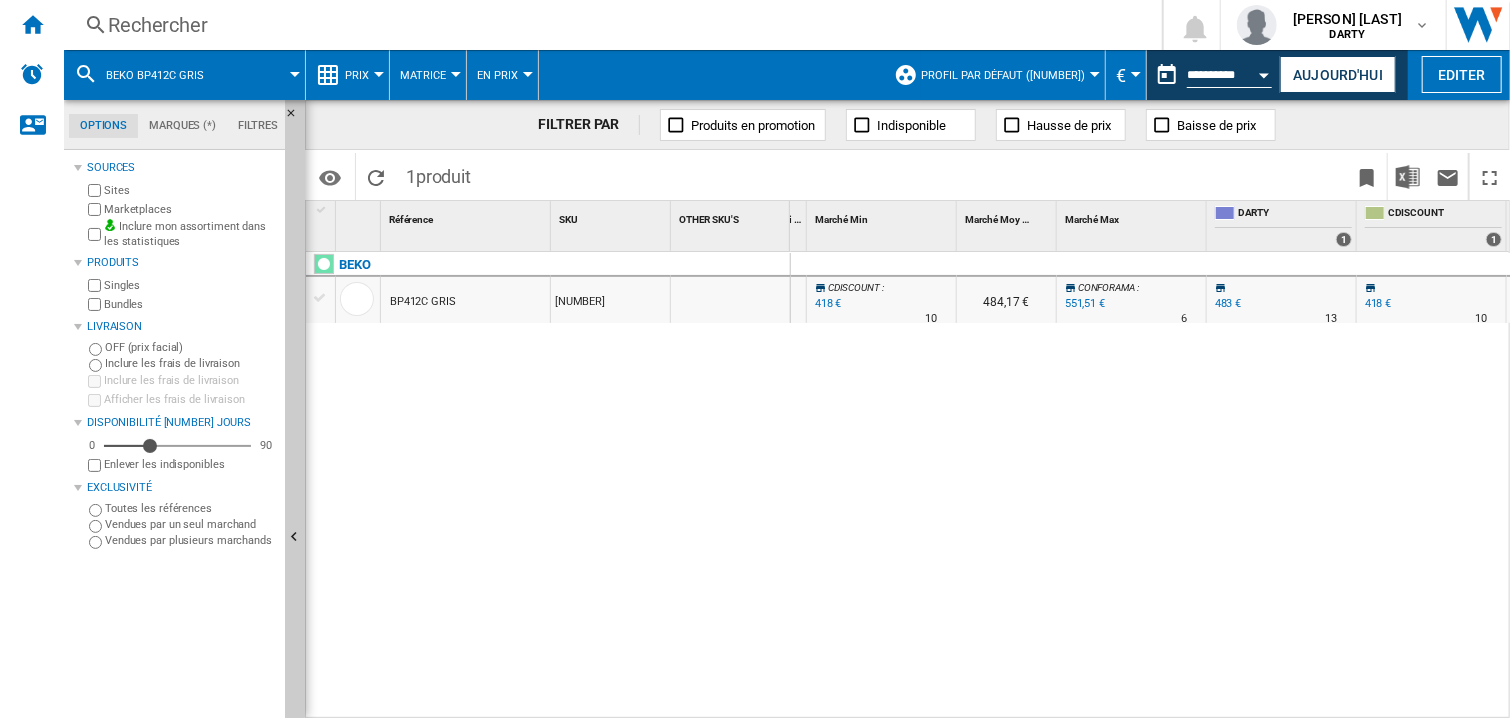 click on "0
0
0
0
3
1
CDISCOUNT
:
-13.5 %
418 €
%
N/A
10
CDISCOUNT  :
484,17 €
CONFORAMA
:
+14.2 %
551,51 €
%
N/A
6
CONFORAMA  :
3
1
CDISCOUNT
:
-13.5 %
418 €" at bounding box center (1151, 486) 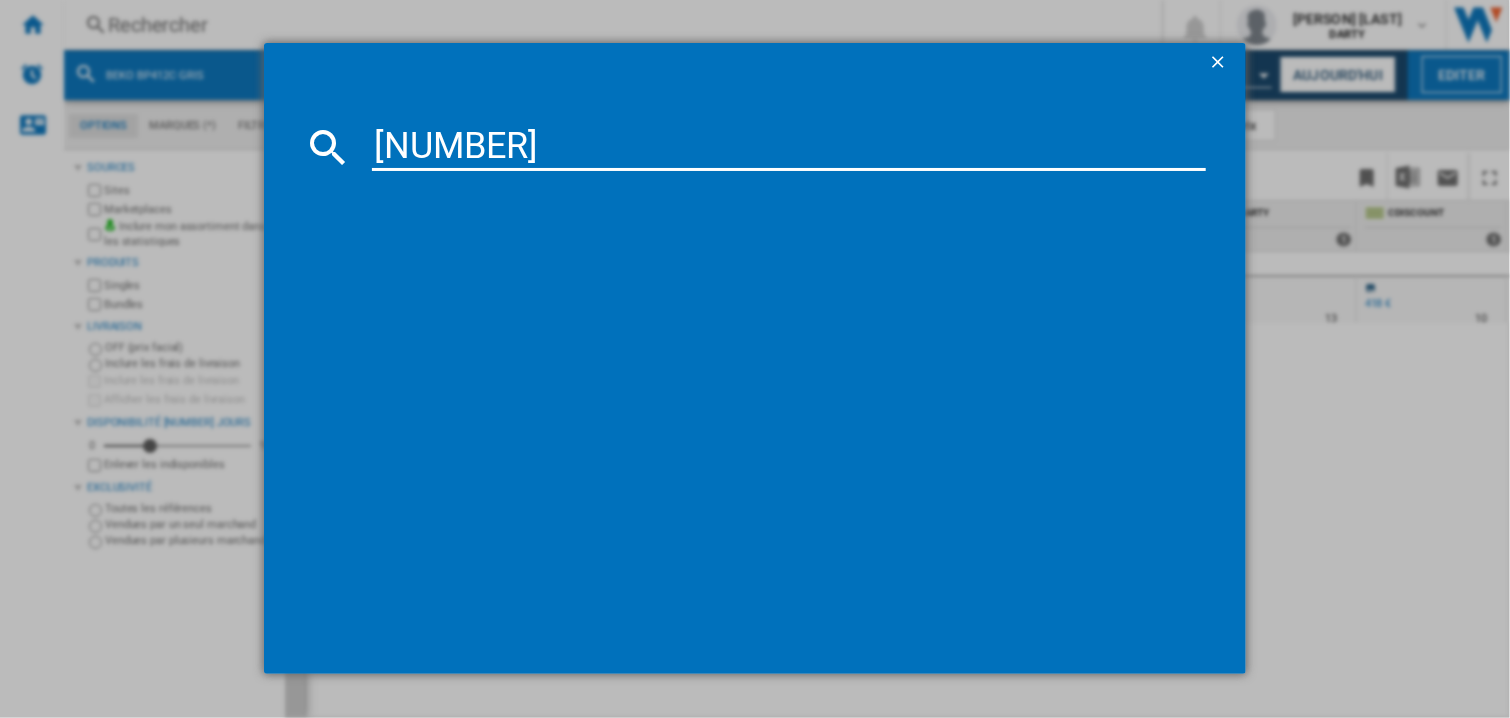 type on "[NUMBER]" 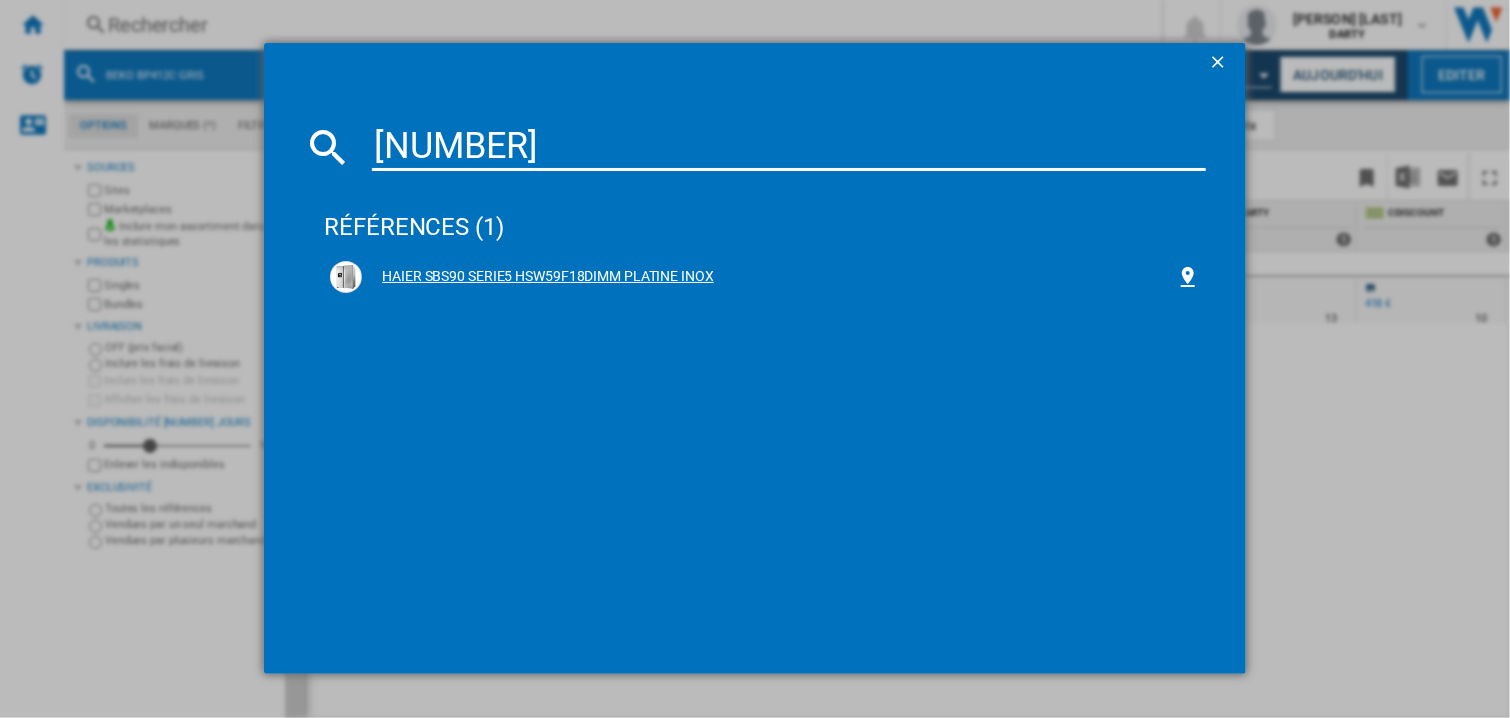 click on "HAIER SBS90 SERIE5 HSW59F18DIMM PLATINE INOX" at bounding box center (769, 277) 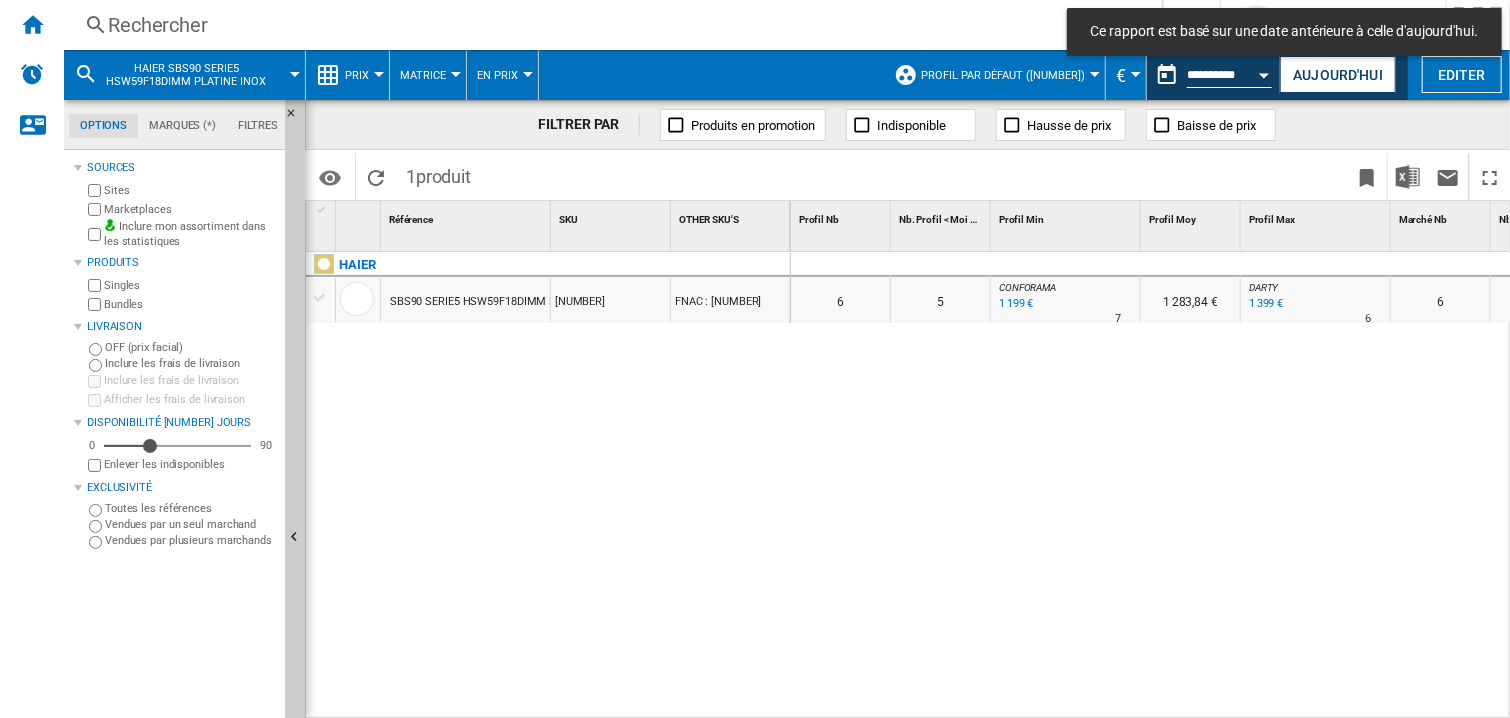 click at bounding box center (1191, 265) 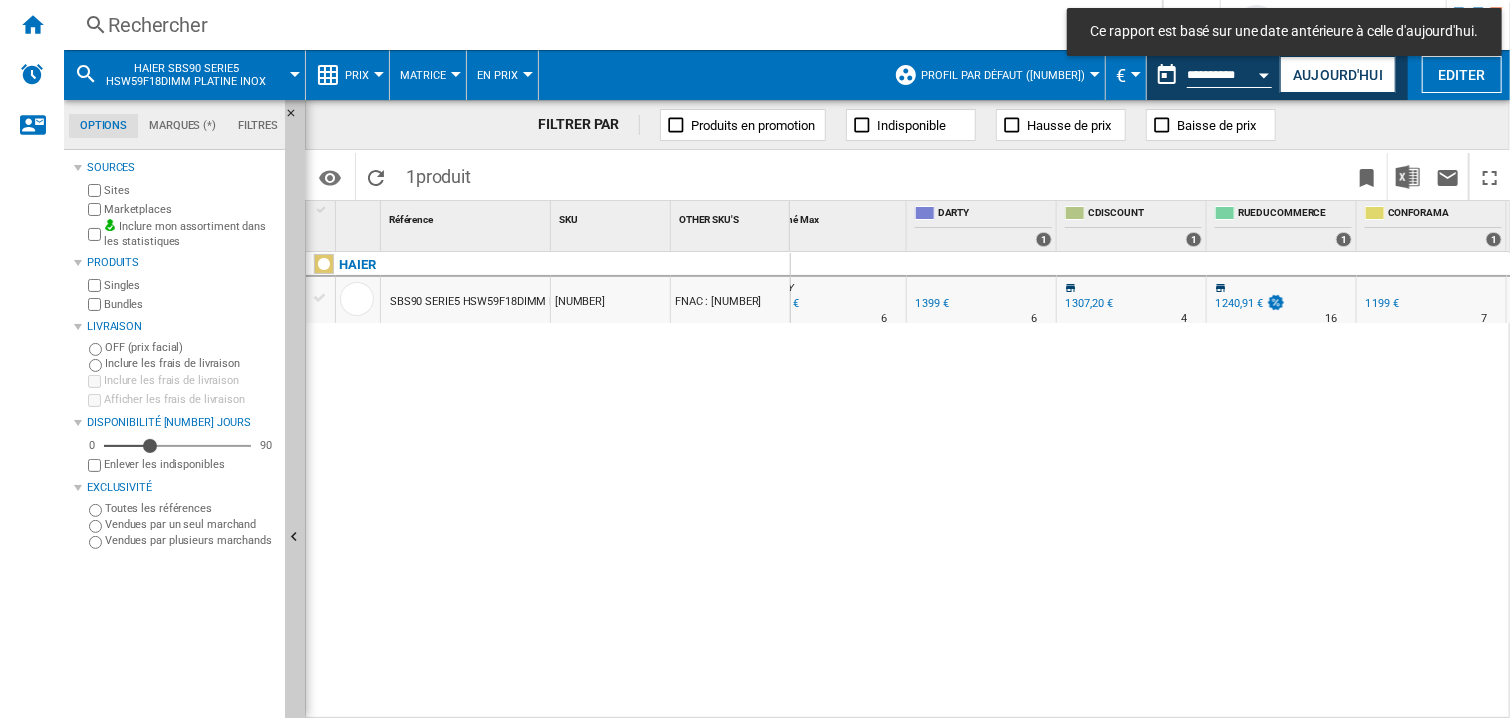 scroll, scrollTop: 0, scrollLeft: 1234, axis: horizontal 